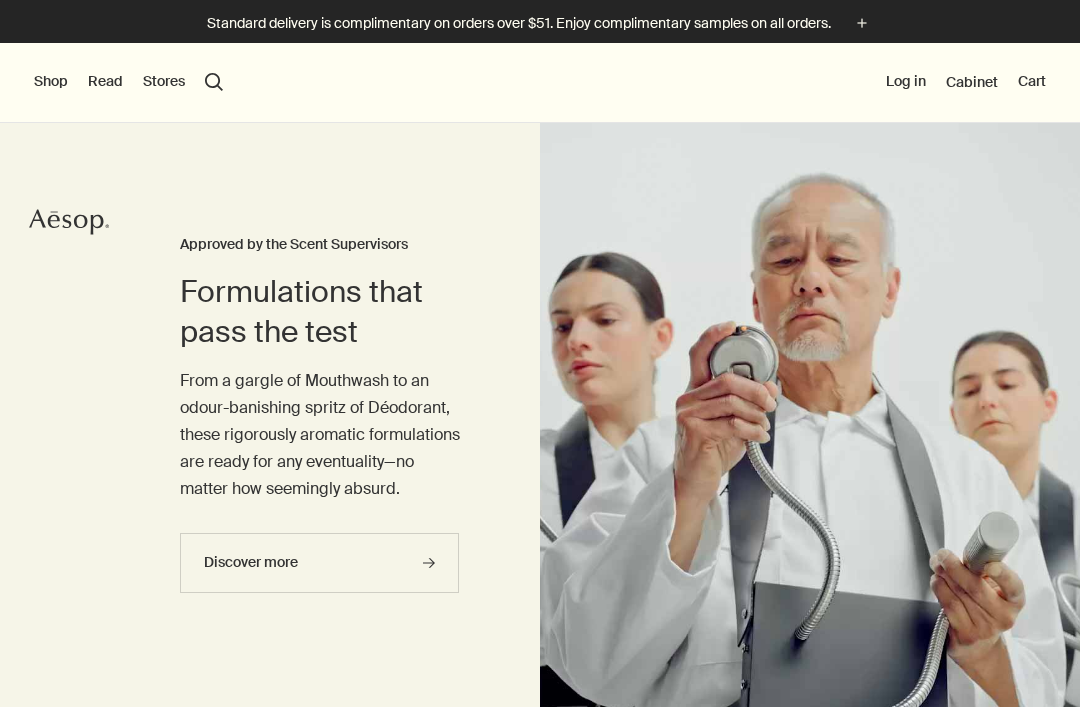scroll, scrollTop: 0, scrollLeft: 0, axis: both 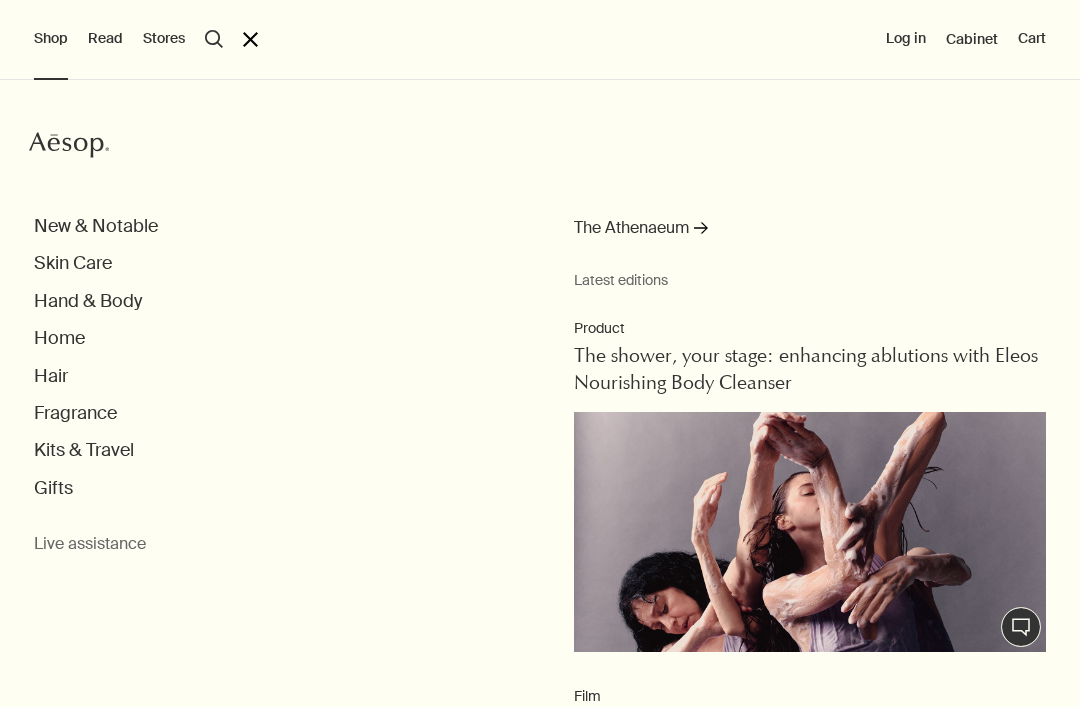 click on "Fragrance" at bounding box center (75, 413) 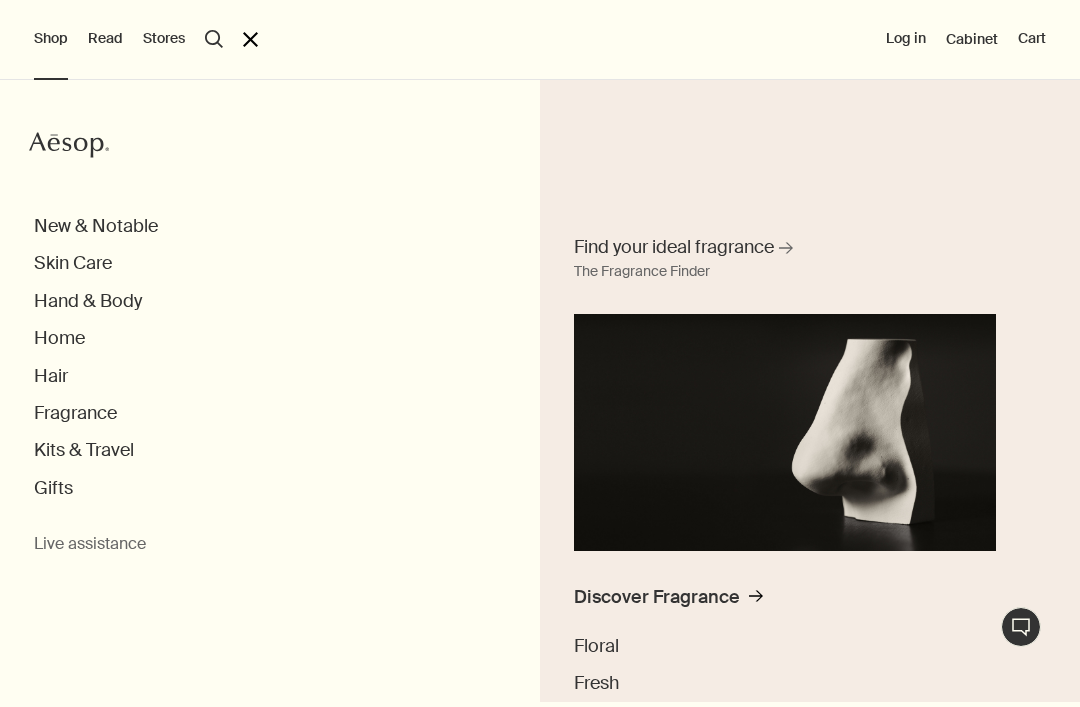 click on "Fragrance" at bounding box center [75, 413] 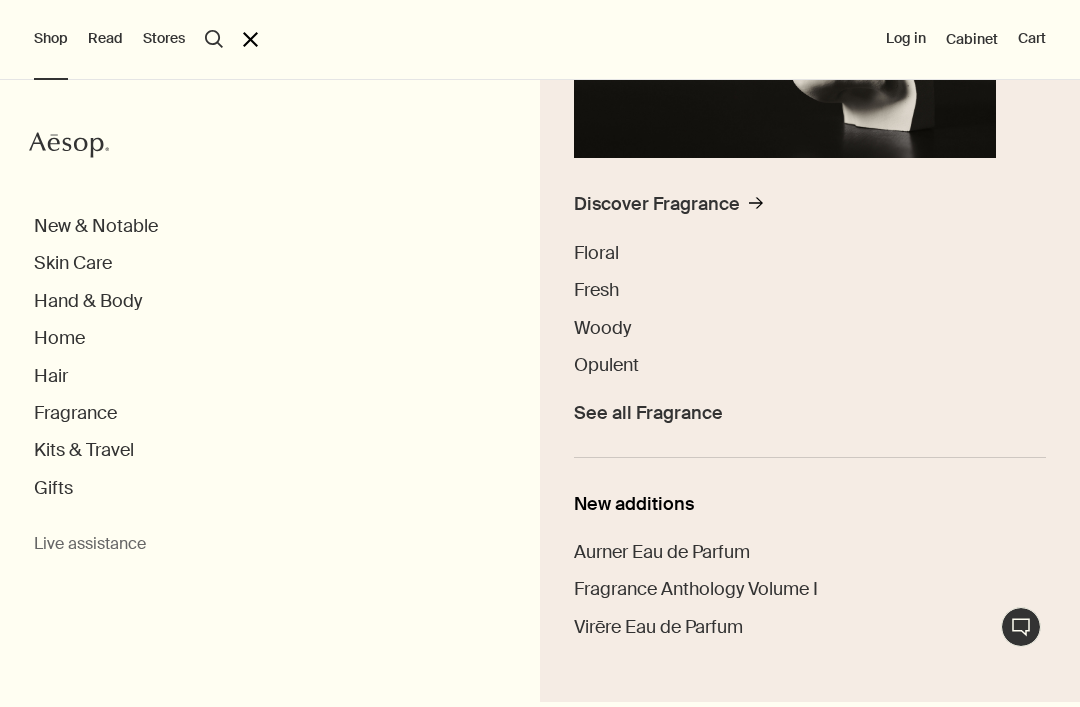 scroll, scrollTop: 392, scrollLeft: 0, axis: vertical 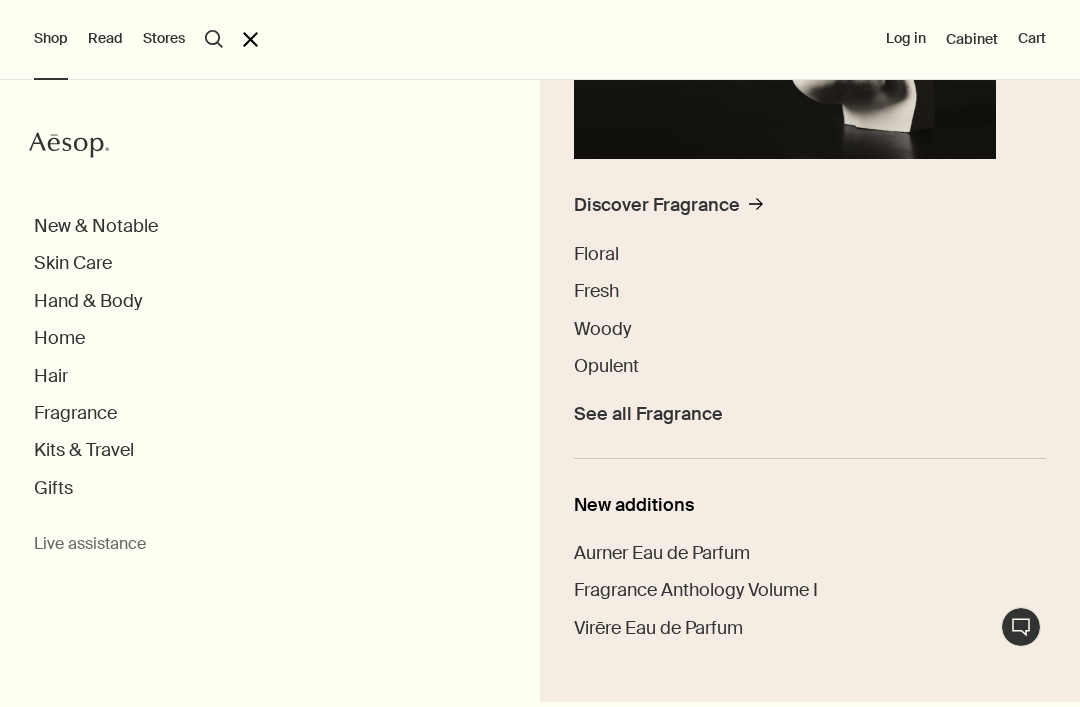 click on "See all Fragrance" at bounding box center (648, 414) 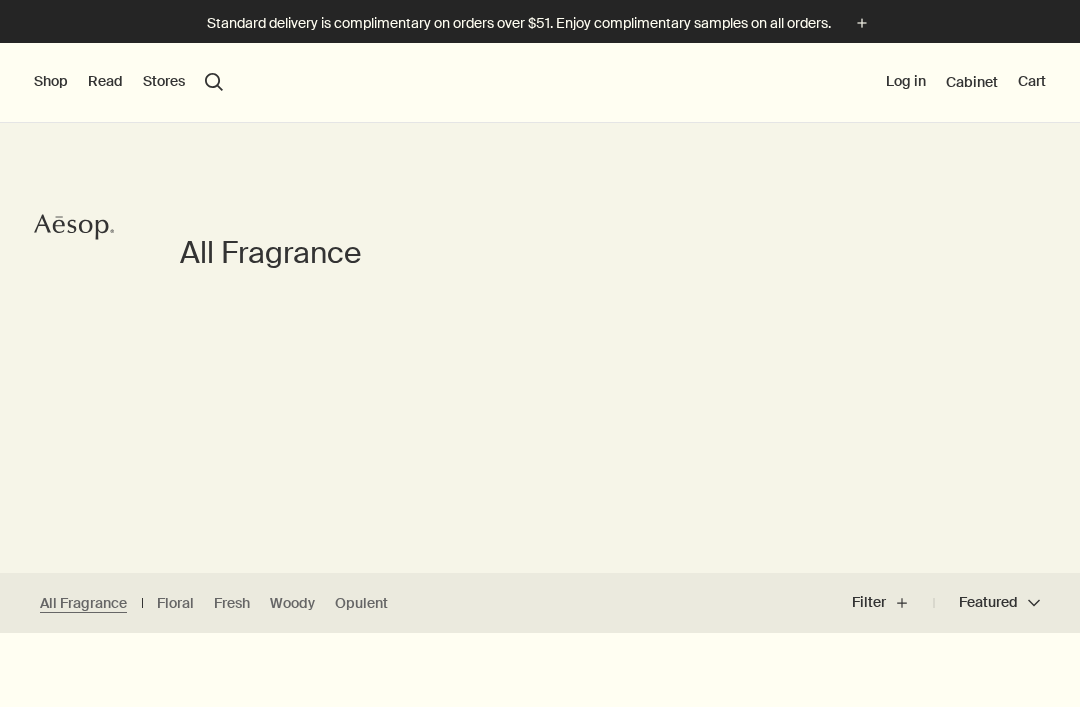 scroll, scrollTop: 0, scrollLeft: 0, axis: both 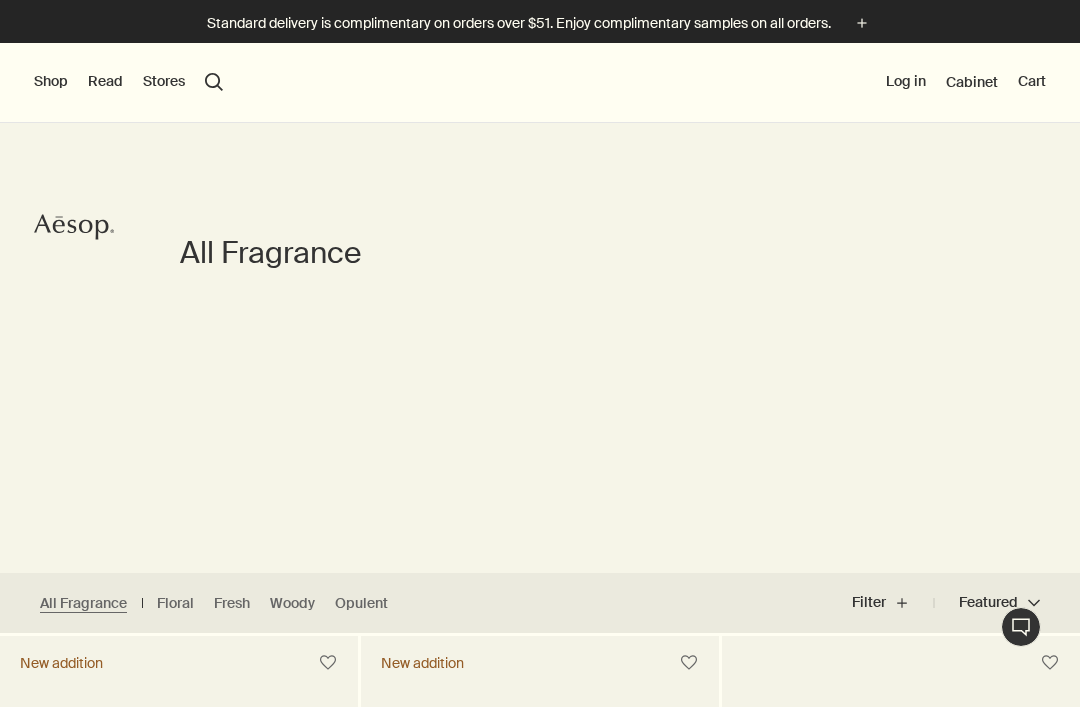 click on "Shop" at bounding box center (51, 82) 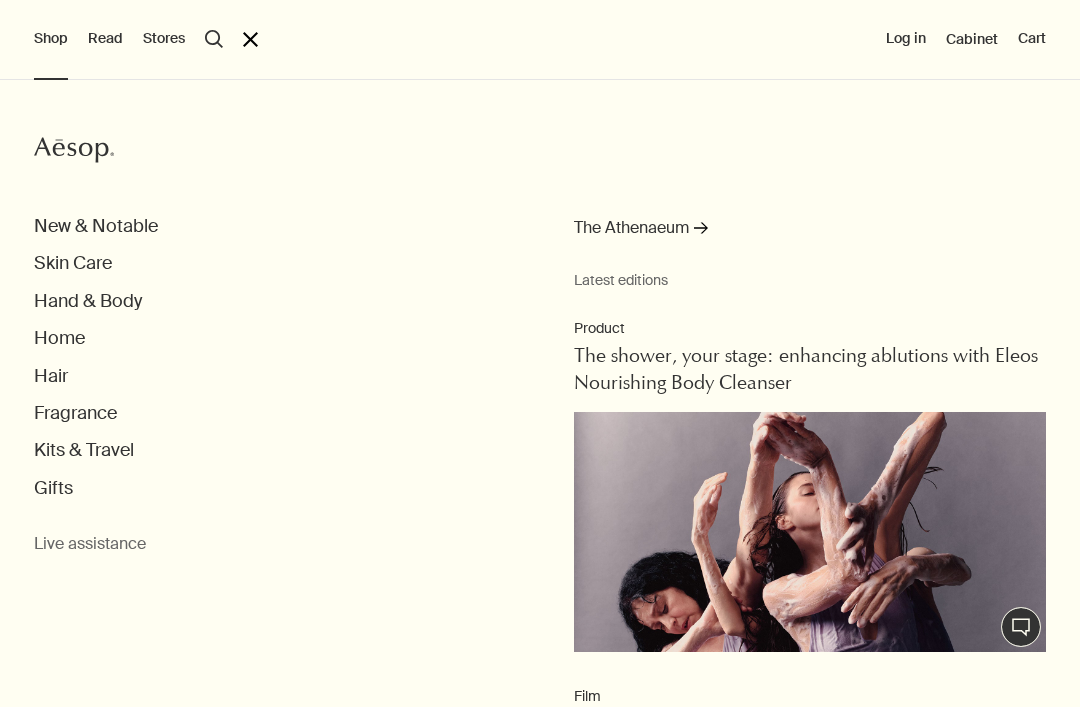 scroll, scrollTop: 0, scrollLeft: 0, axis: both 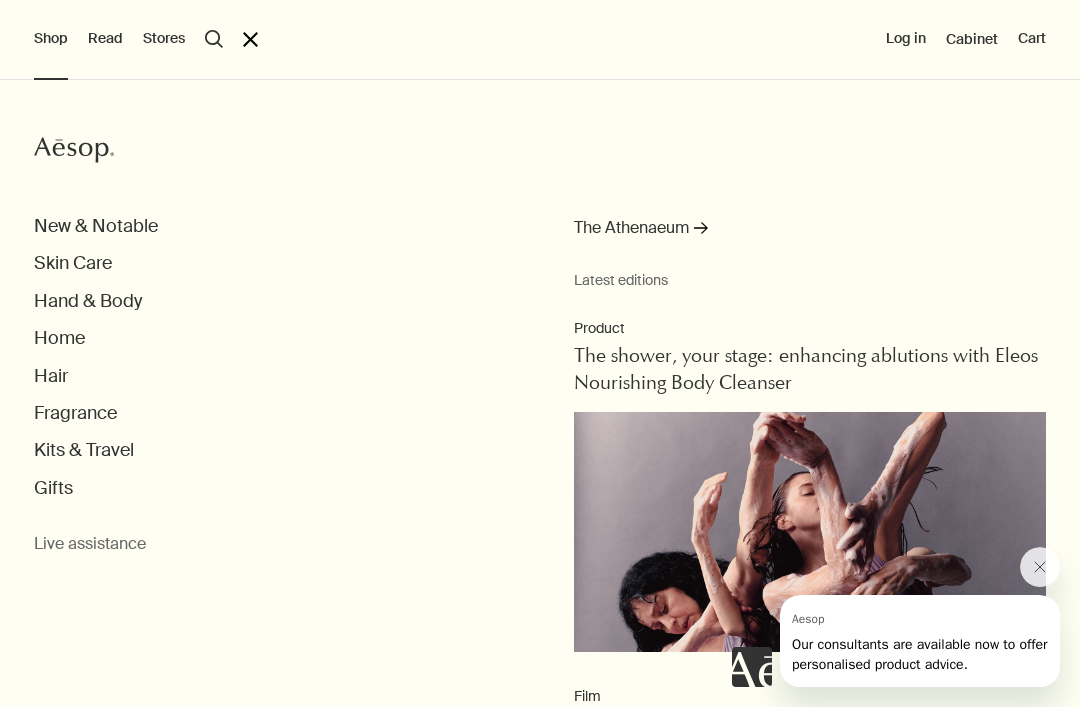 click on "search Search" at bounding box center [214, 39] 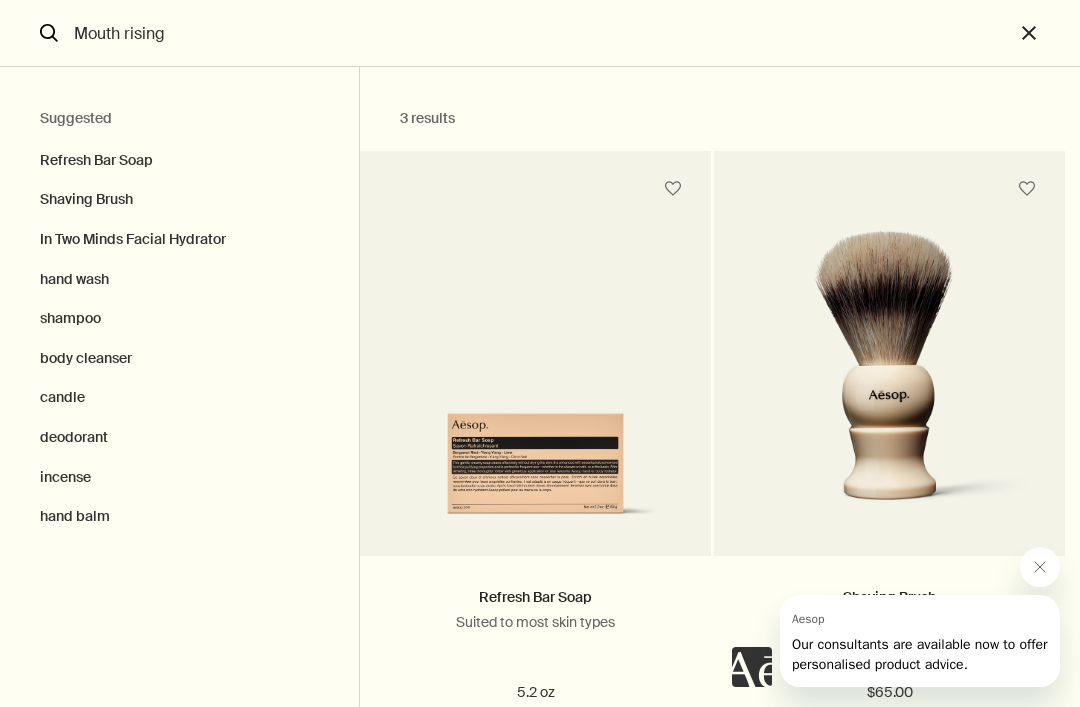 type on "Mouth rising" 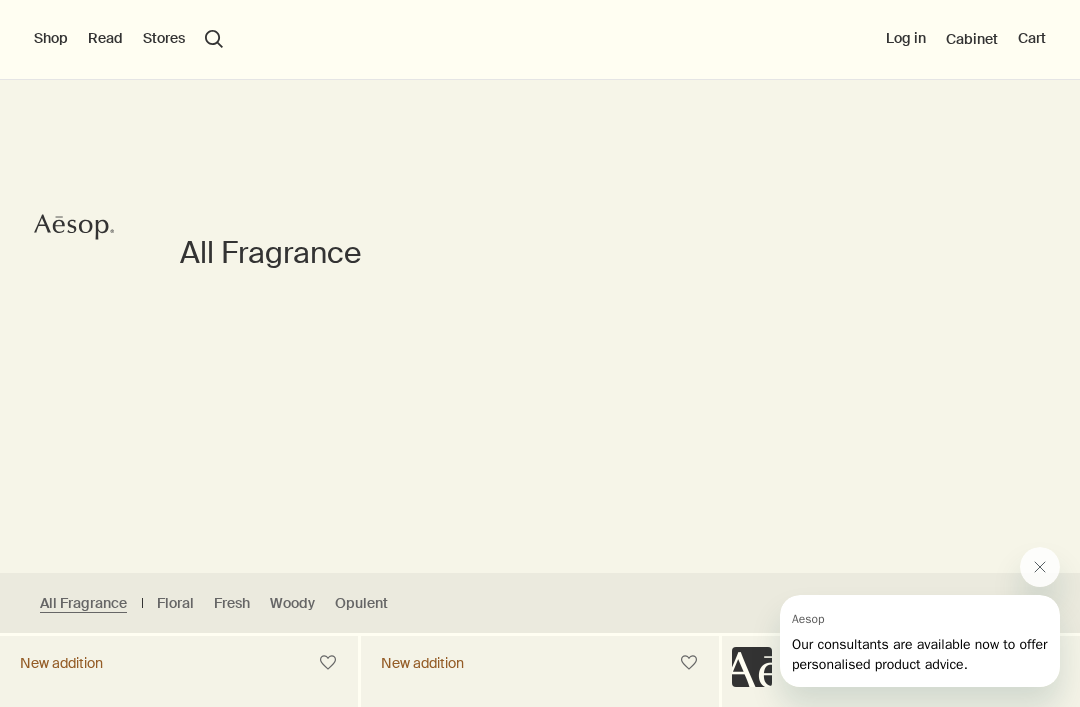 type 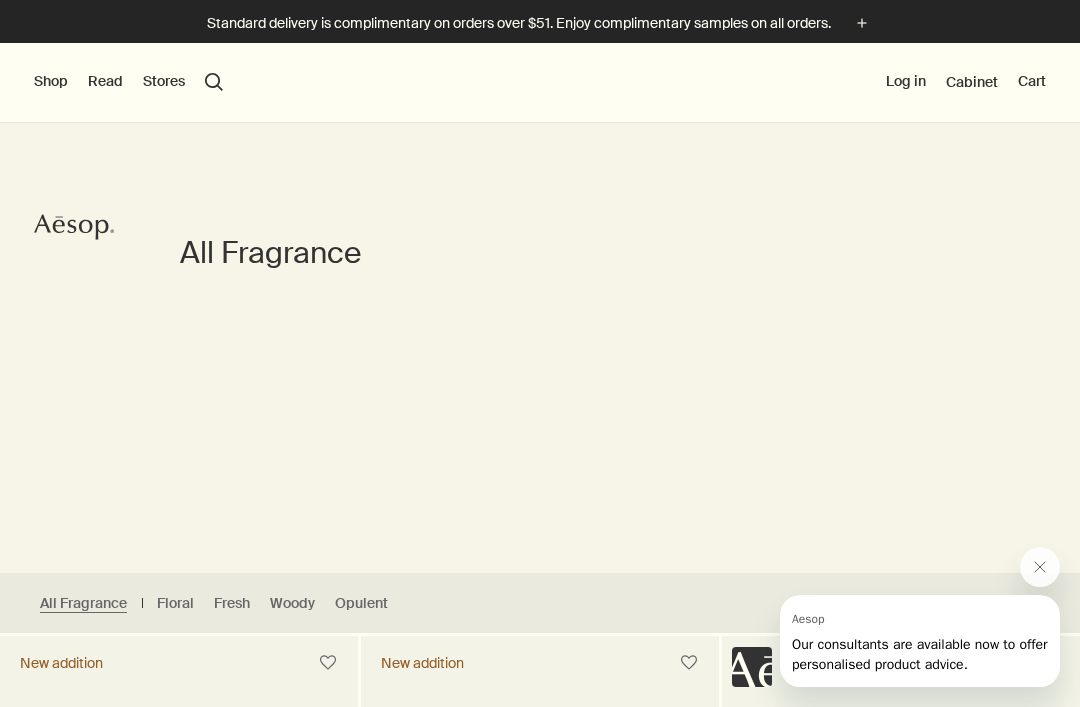 click on "Shop" at bounding box center [51, 82] 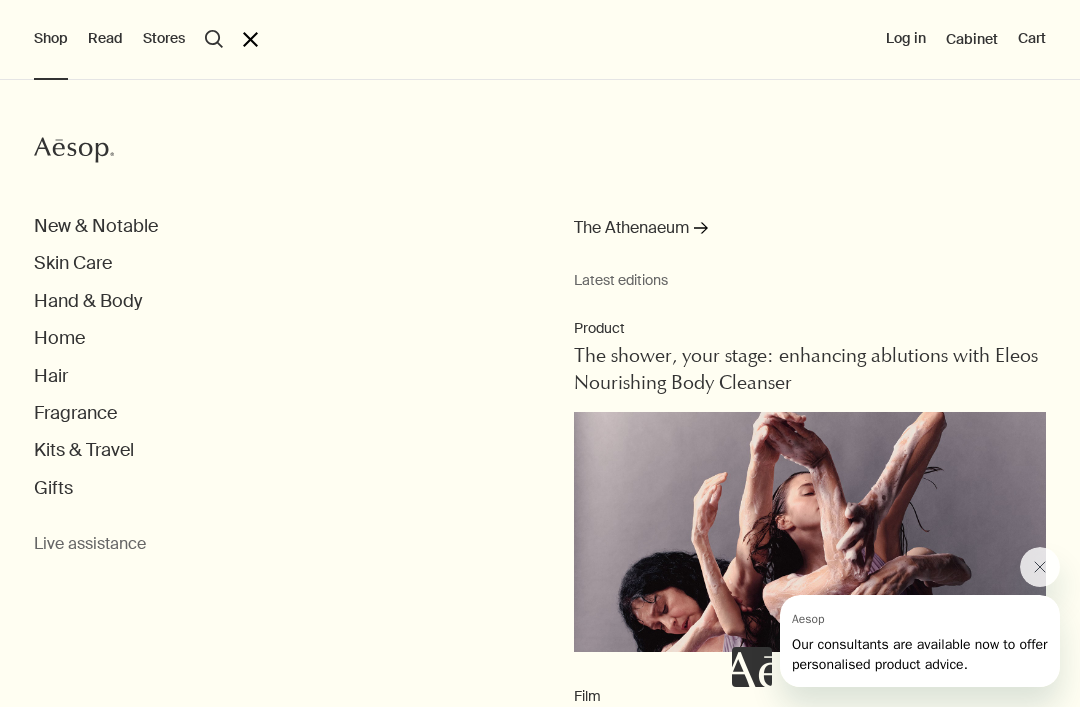click on "Home" at bounding box center (59, 338) 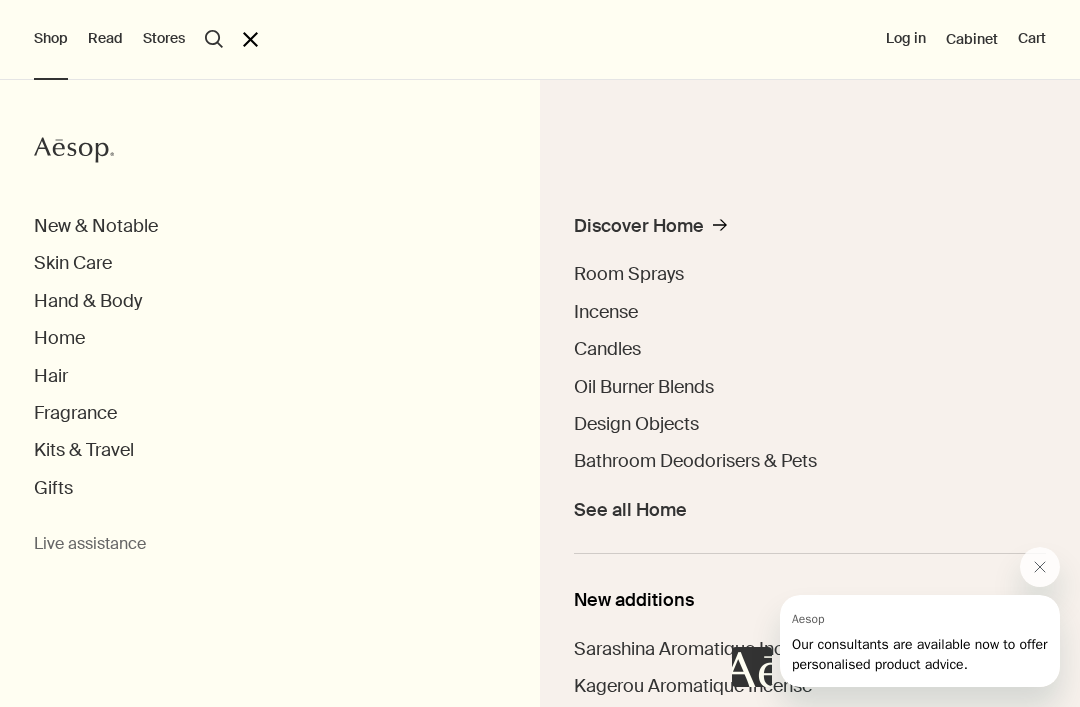 click on "Skin Care" at bounding box center (73, 263) 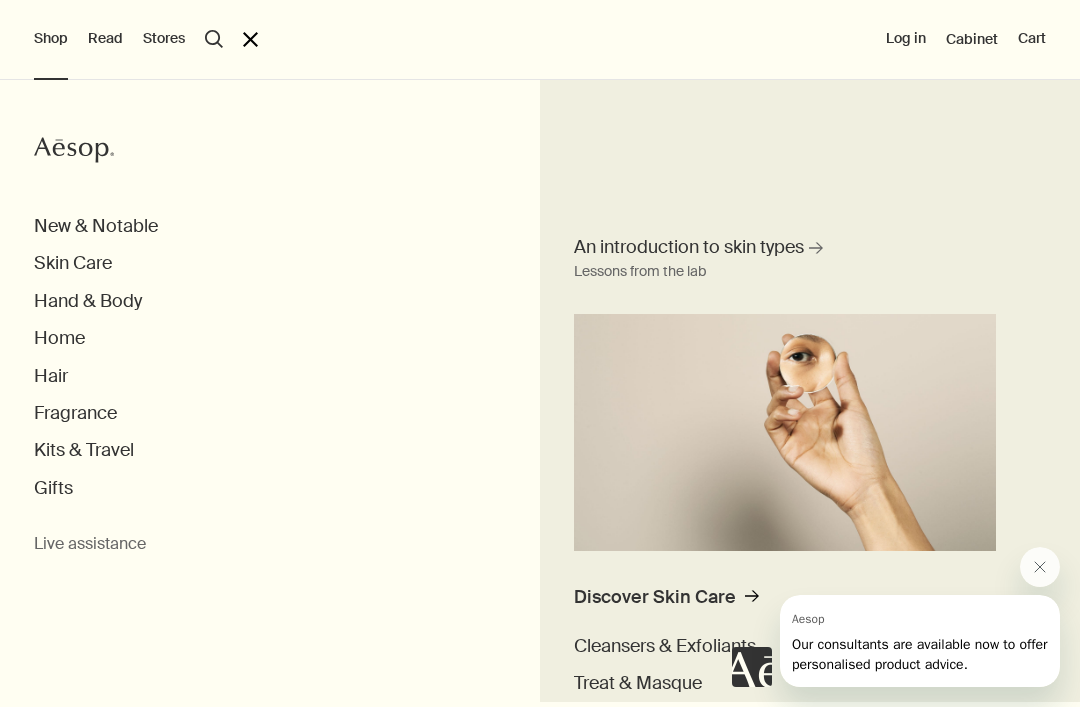 scroll, scrollTop: 0, scrollLeft: 0, axis: both 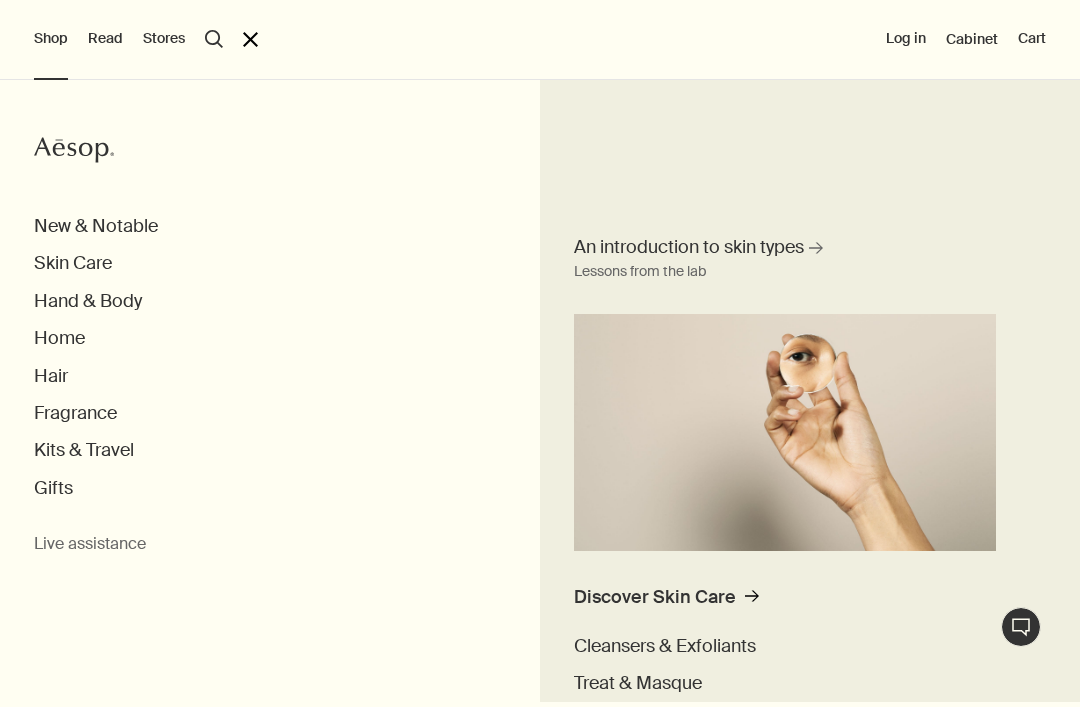 click on "search Search" at bounding box center [214, 39] 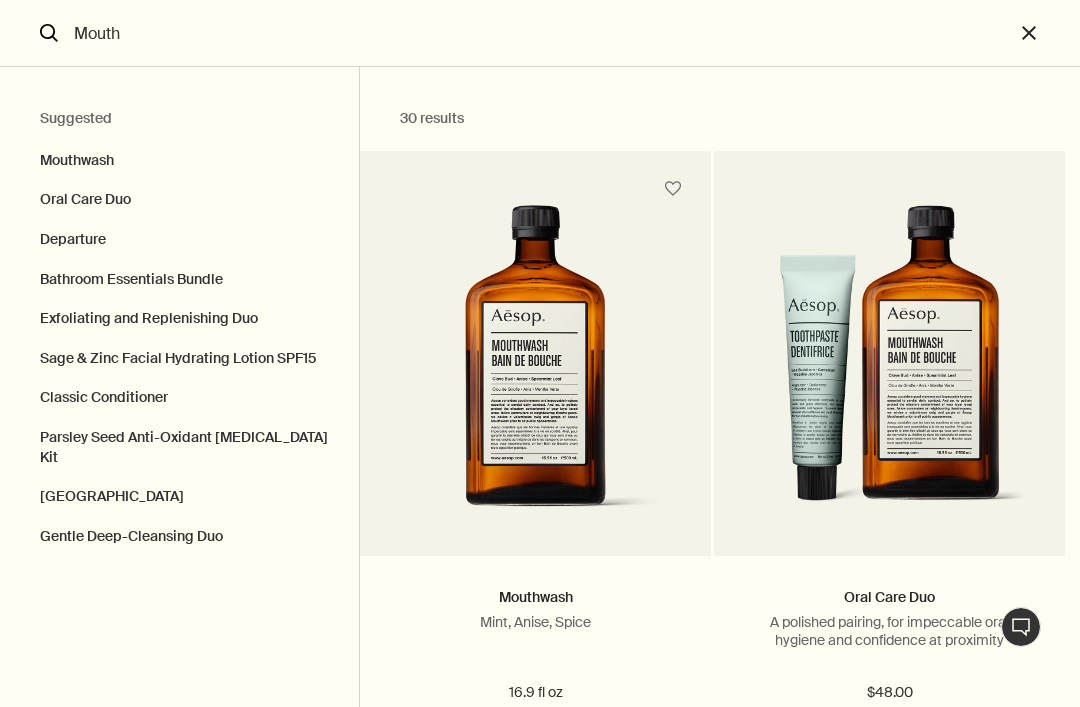 type on "Mouth" 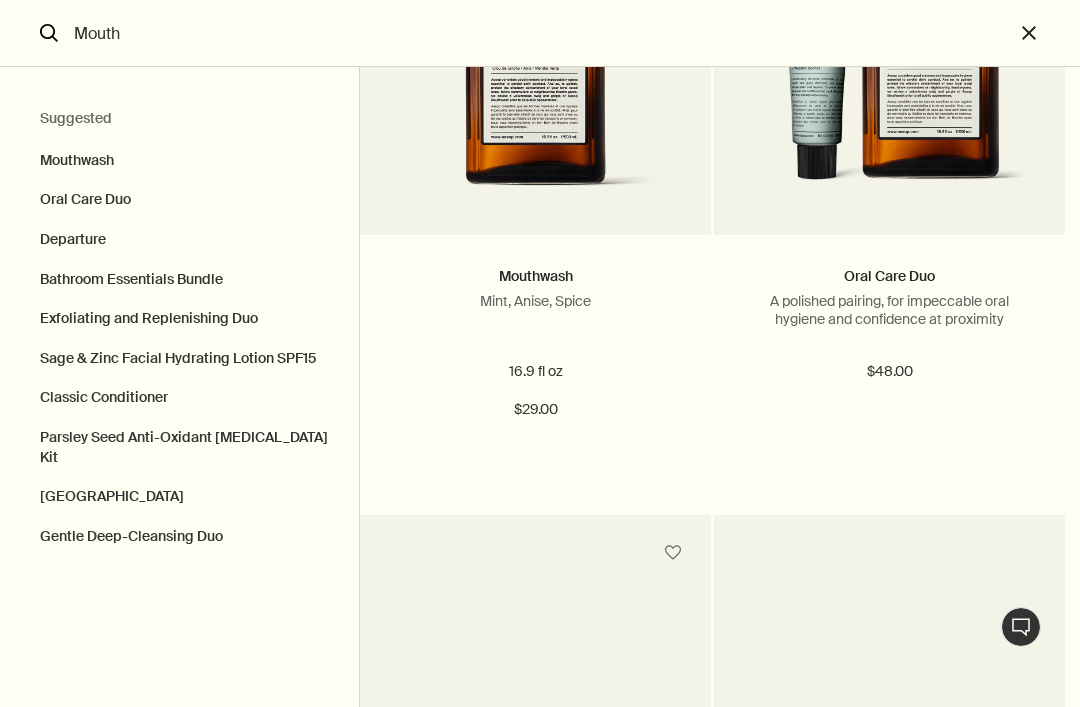 scroll, scrollTop: 306, scrollLeft: 0, axis: vertical 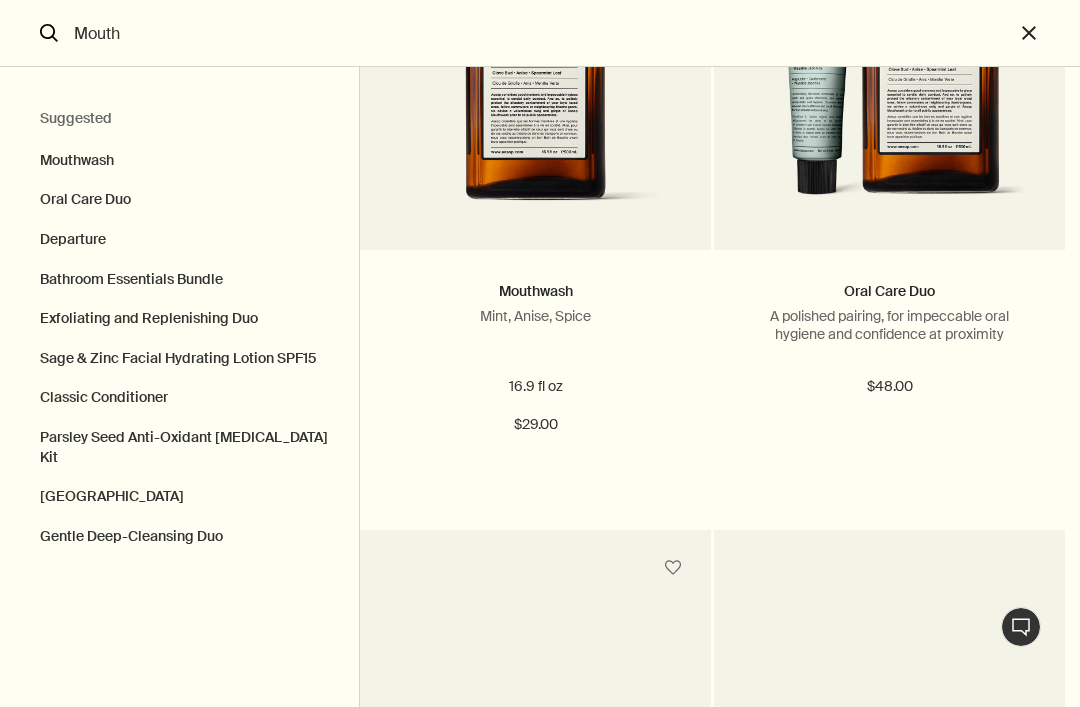 click on "Mouthwash Mint, Anise, Spice 16.9 fl oz $29.00" at bounding box center (535, 358) 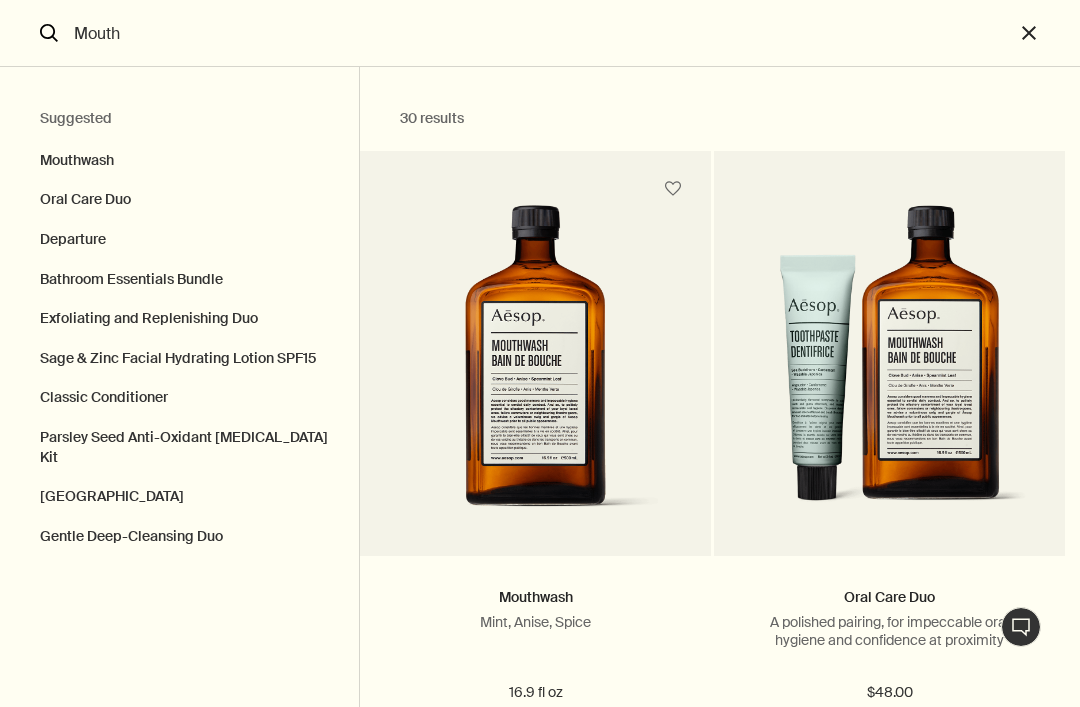 scroll, scrollTop: 0, scrollLeft: 0, axis: both 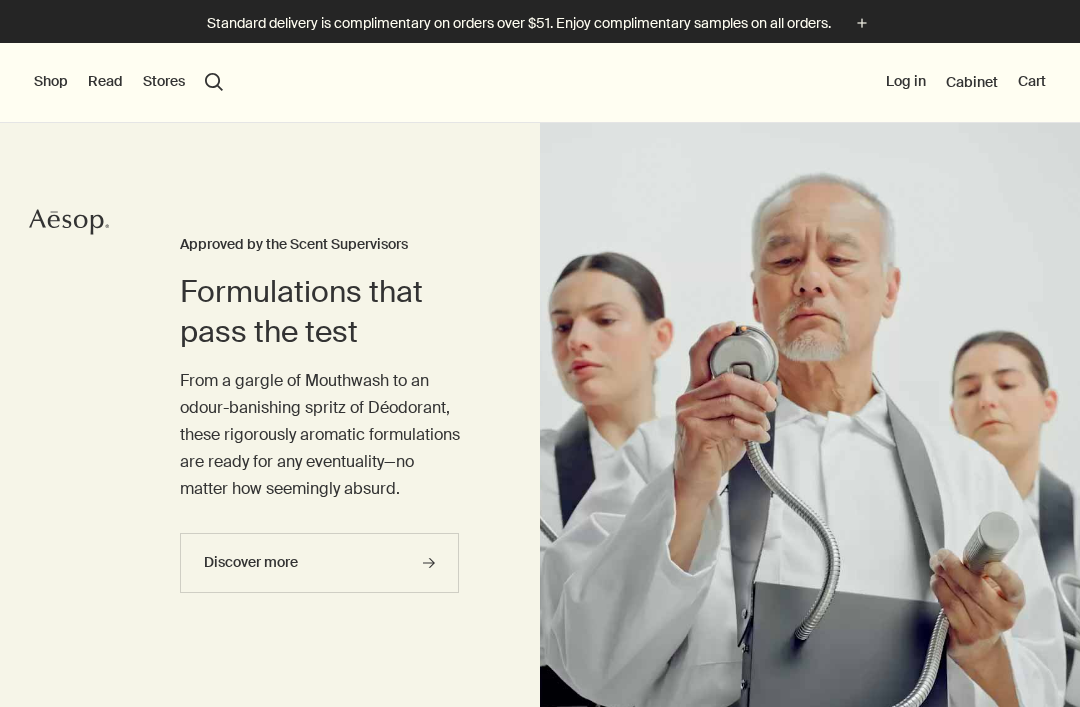 click on "Shop New & Notable Skin Care Hand & Body Home Hair Fragrance Kits & Travel Gifts Live assistance Read About Our story Careers Foundation Contact us   rightUpArrow Philosophy Design Products Stores search Search Log in Cabinet Cart" at bounding box center [540, 83] 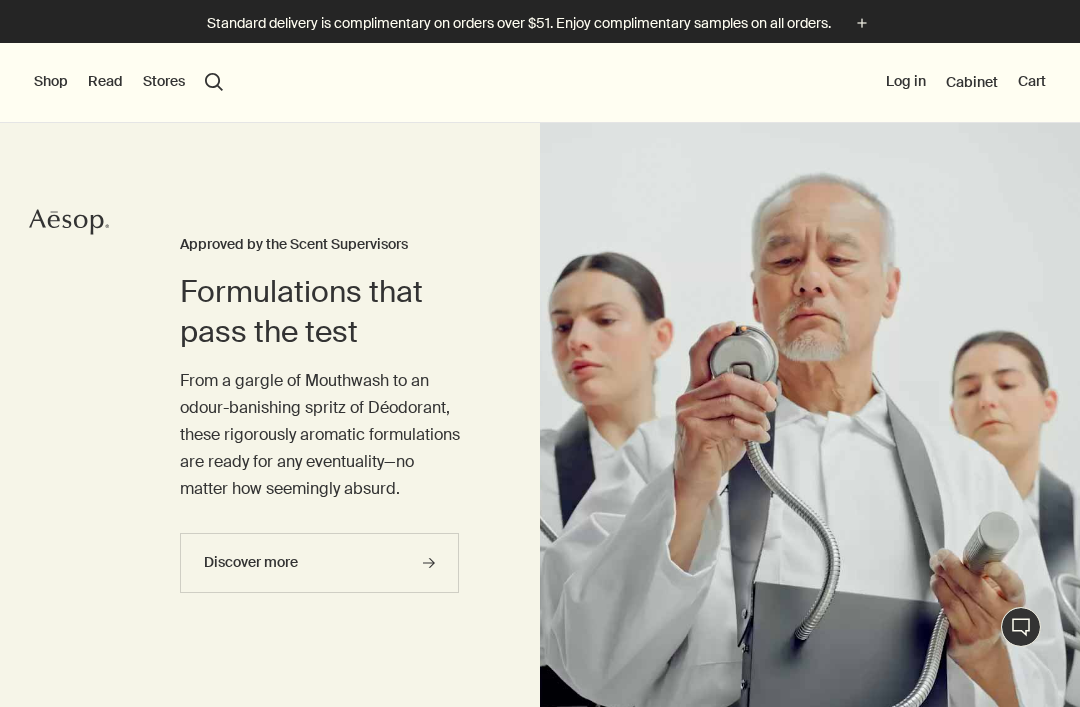 click on "search Search" at bounding box center [214, 82] 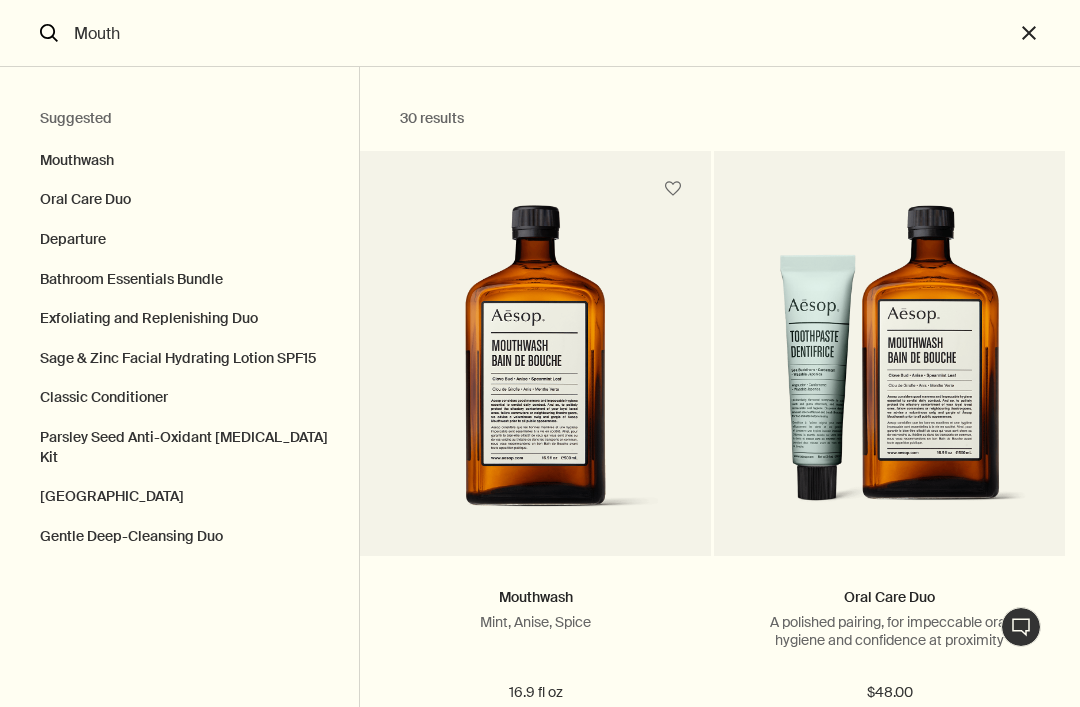 type on "Mouth" 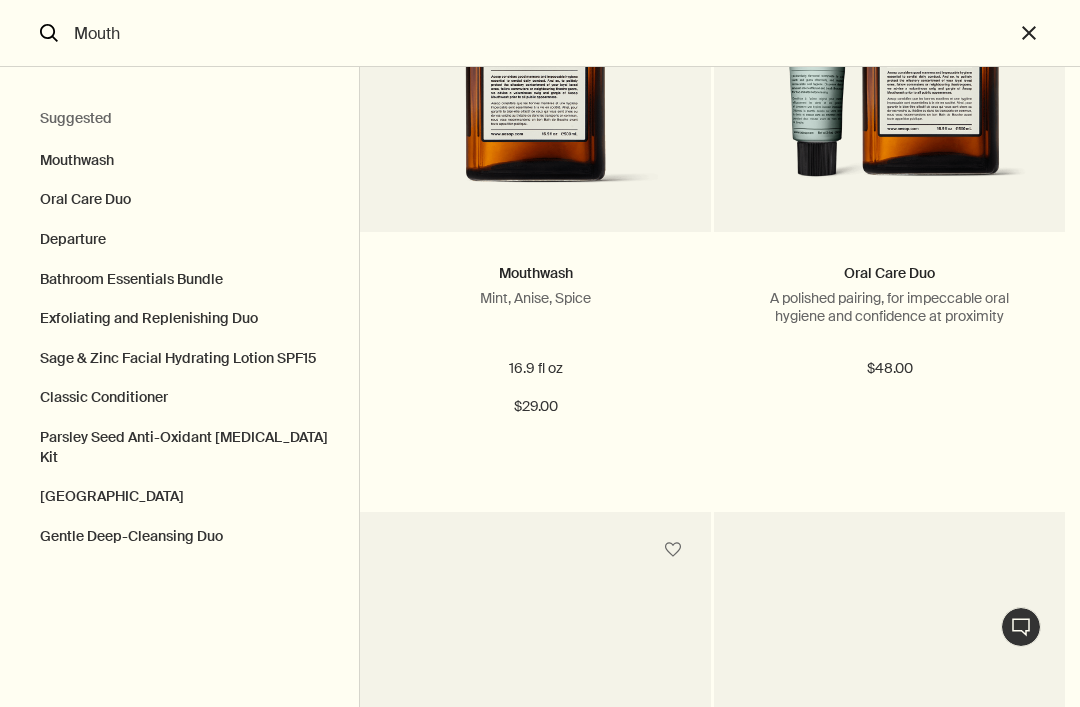 scroll, scrollTop: 333, scrollLeft: 0, axis: vertical 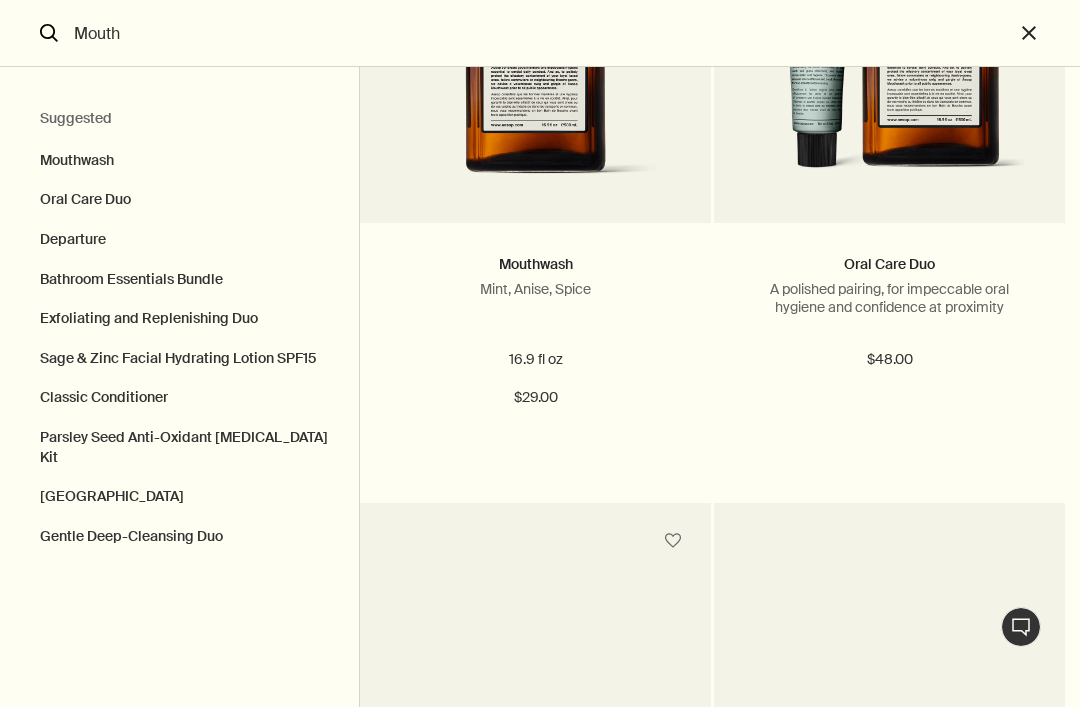 click on "Add Add to your cart" at bounding box center [535, 470] 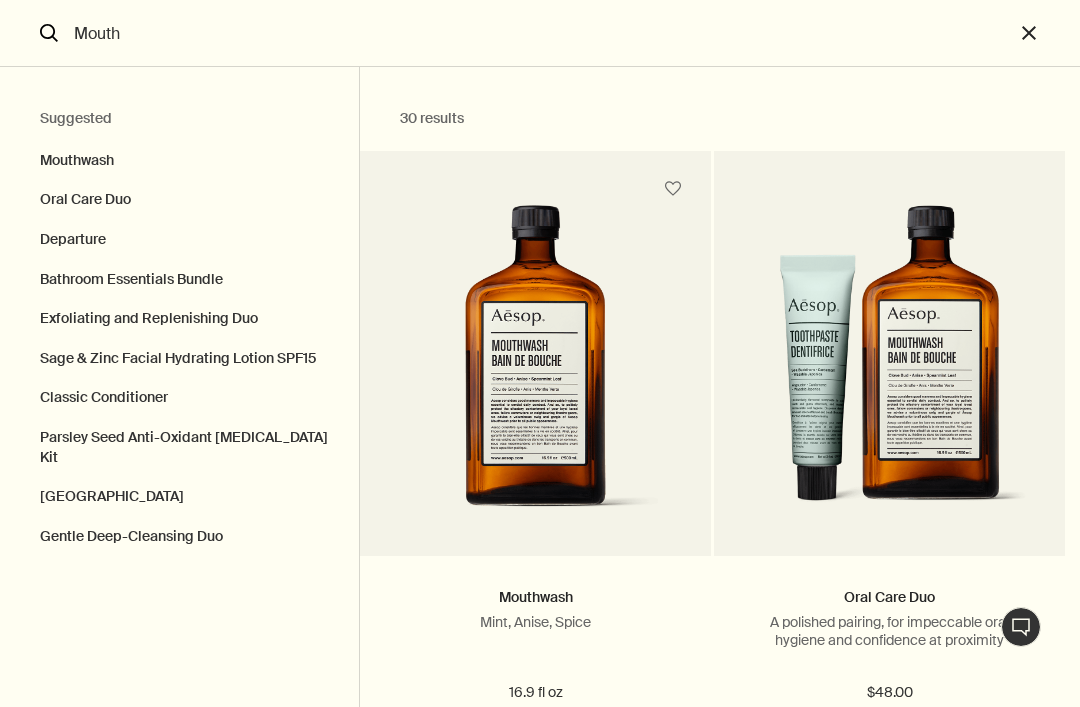 scroll, scrollTop: 0, scrollLeft: 0, axis: both 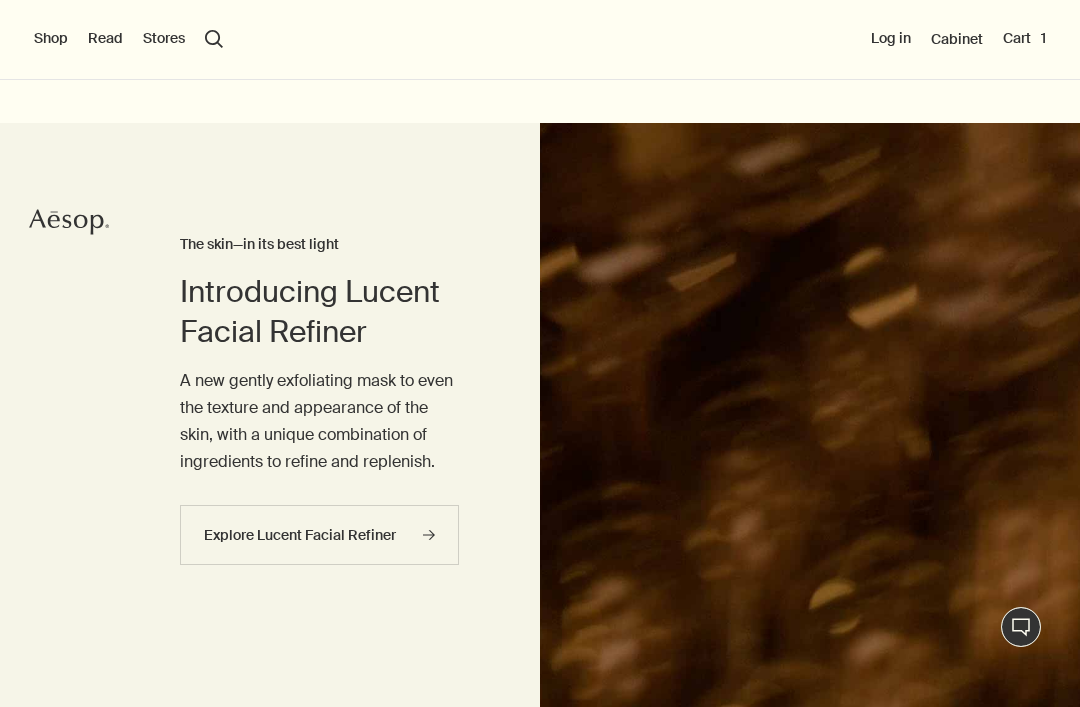 type 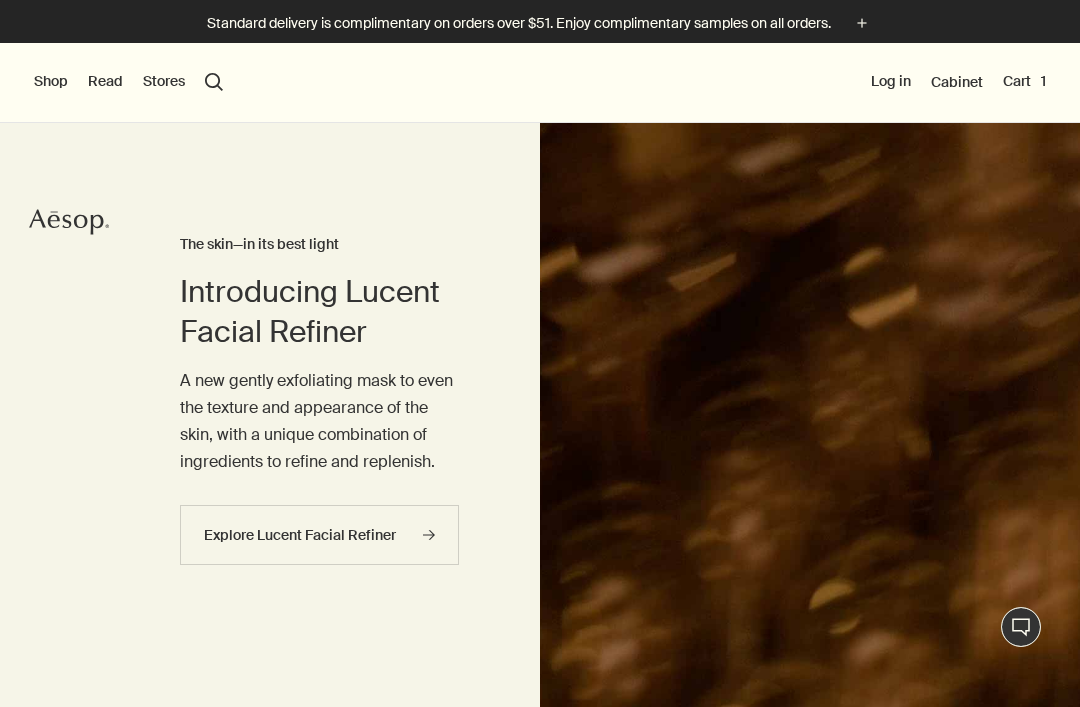 click on "Standard delivery is complimentary on orders over $51. Enjoy complimentary samples on all orders. plus" at bounding box center (540, 21) 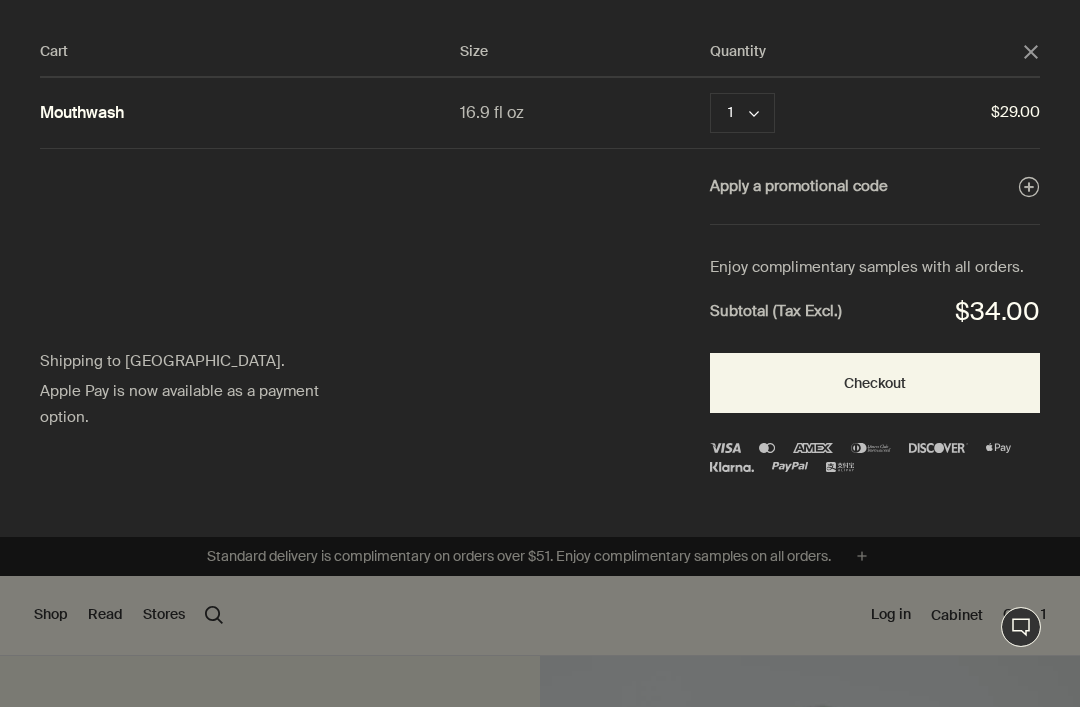 click on "1 chevron" at bounding box center [742, 113] 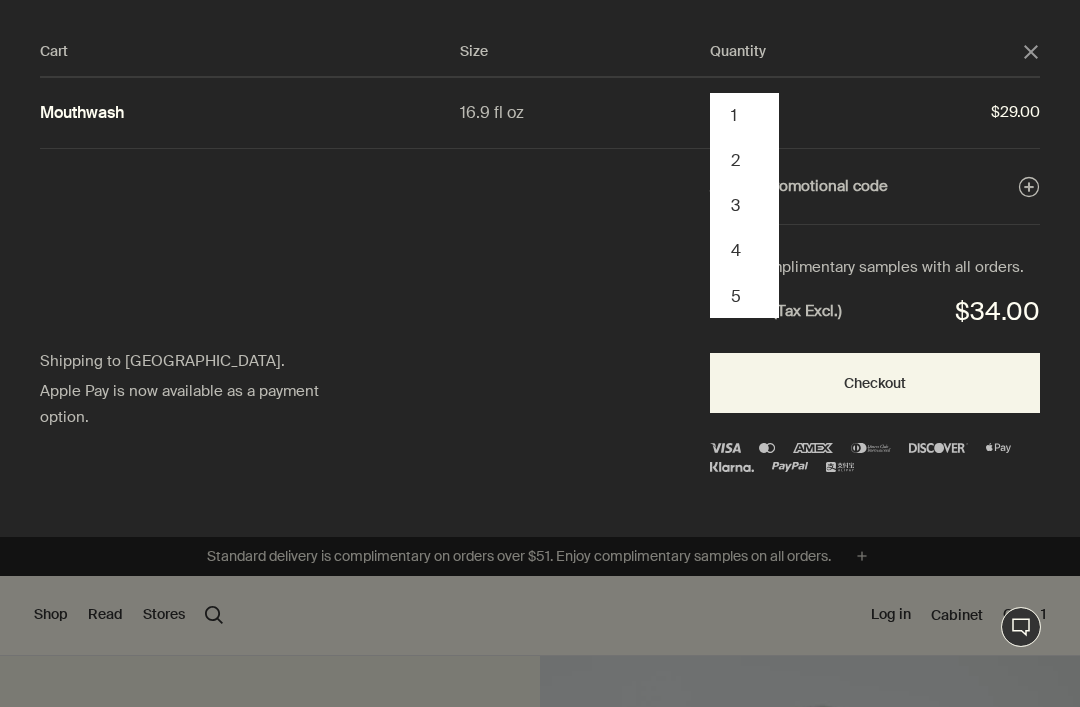 click on "2" at bounding box center [744, 160] 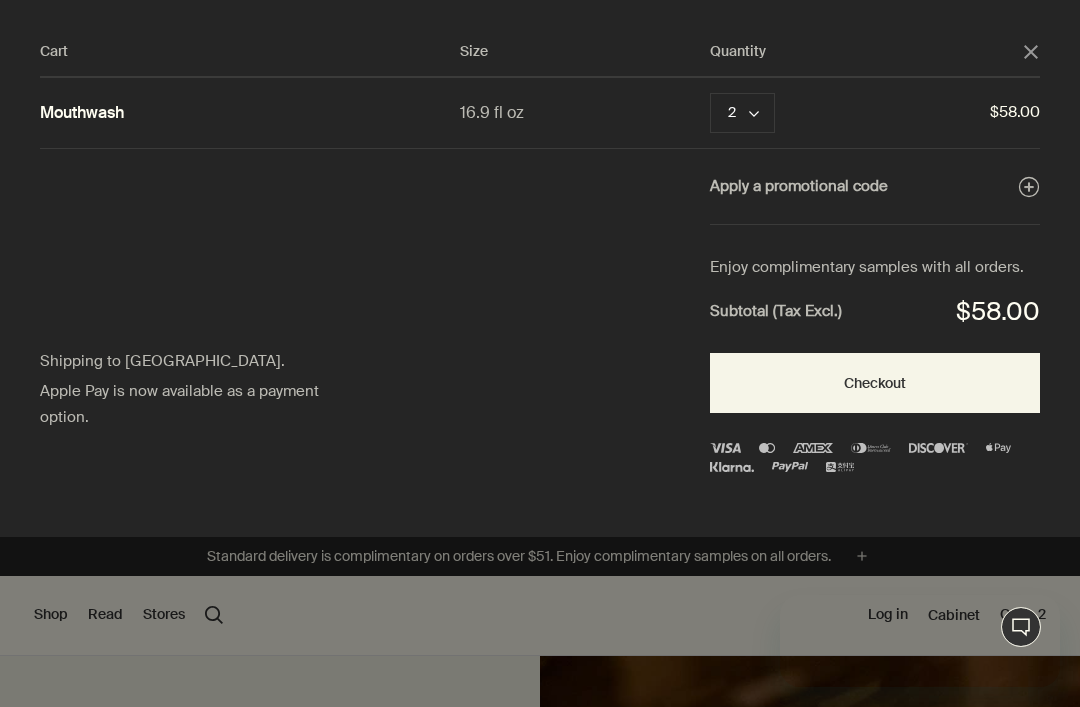 scroll, scrollTop: 0, scrollLeft: 0, axis: both 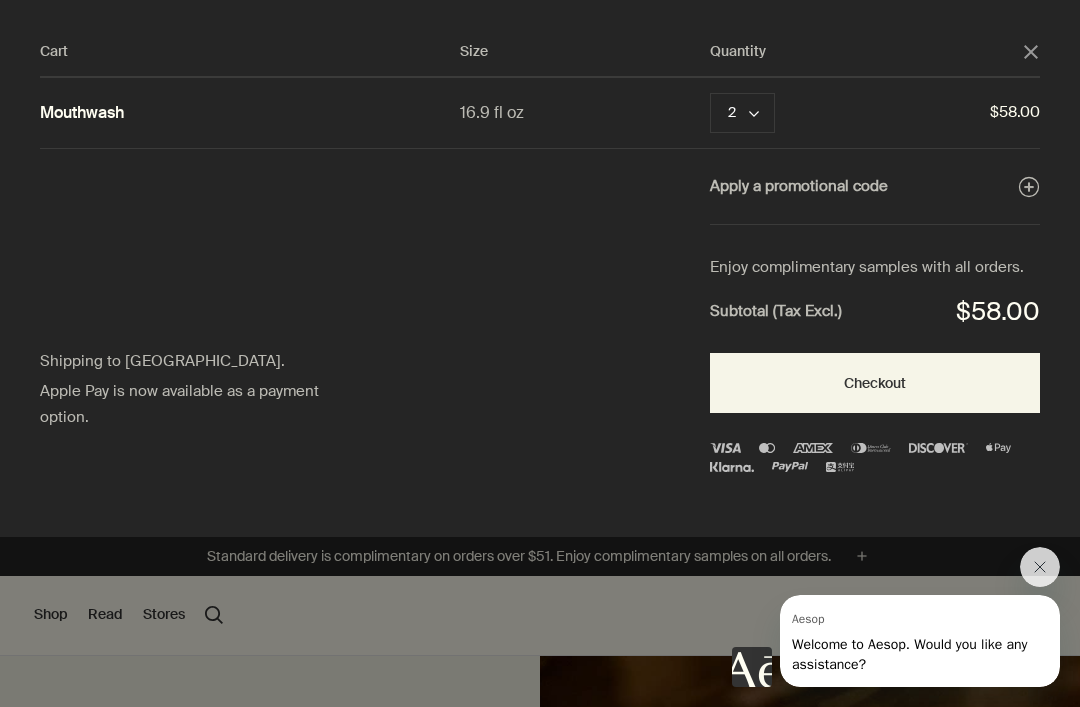 click on "close" 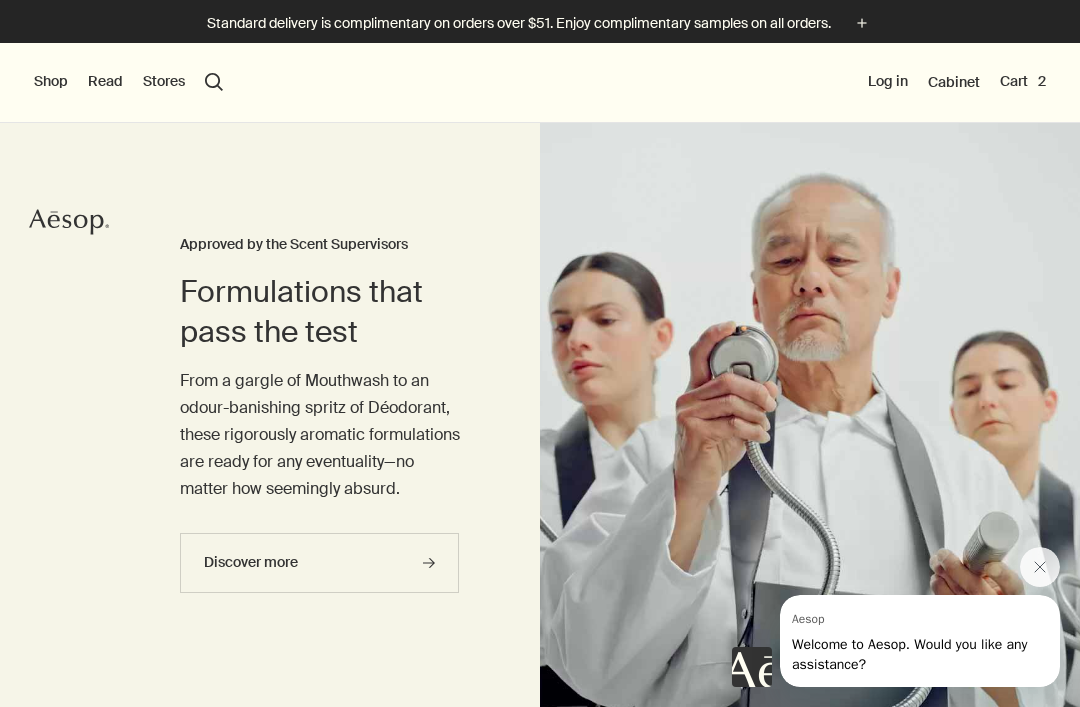 click on "Cart 2" at bounding box center (1023, 82) 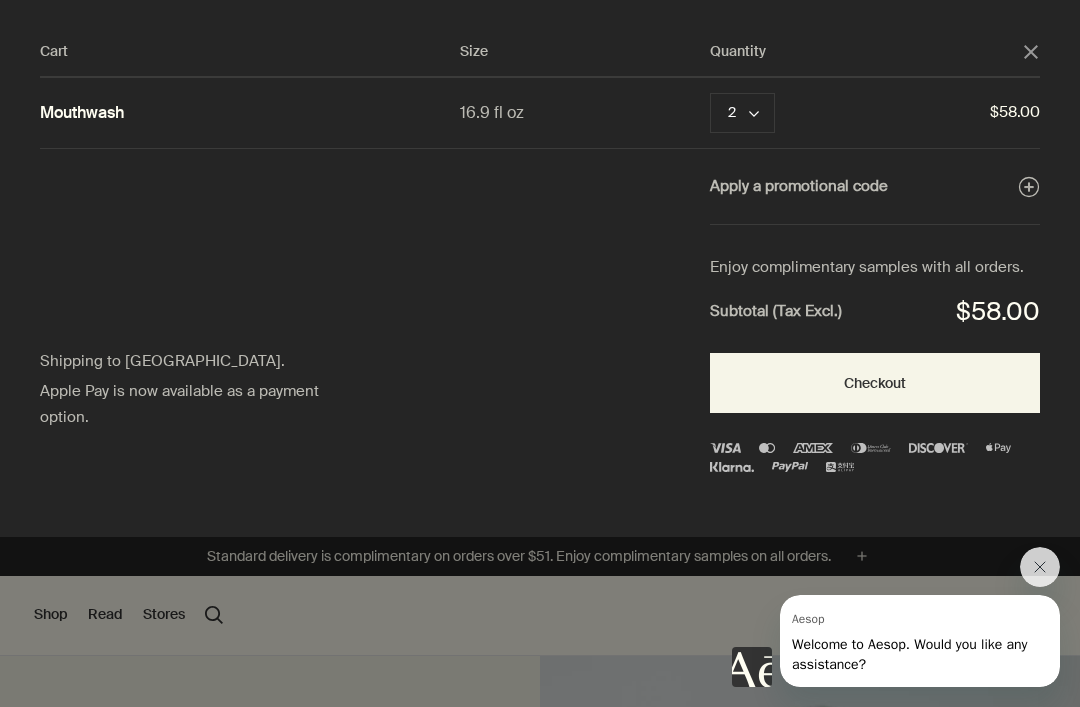 click on "Checkout" at bounding box center (875, 383) 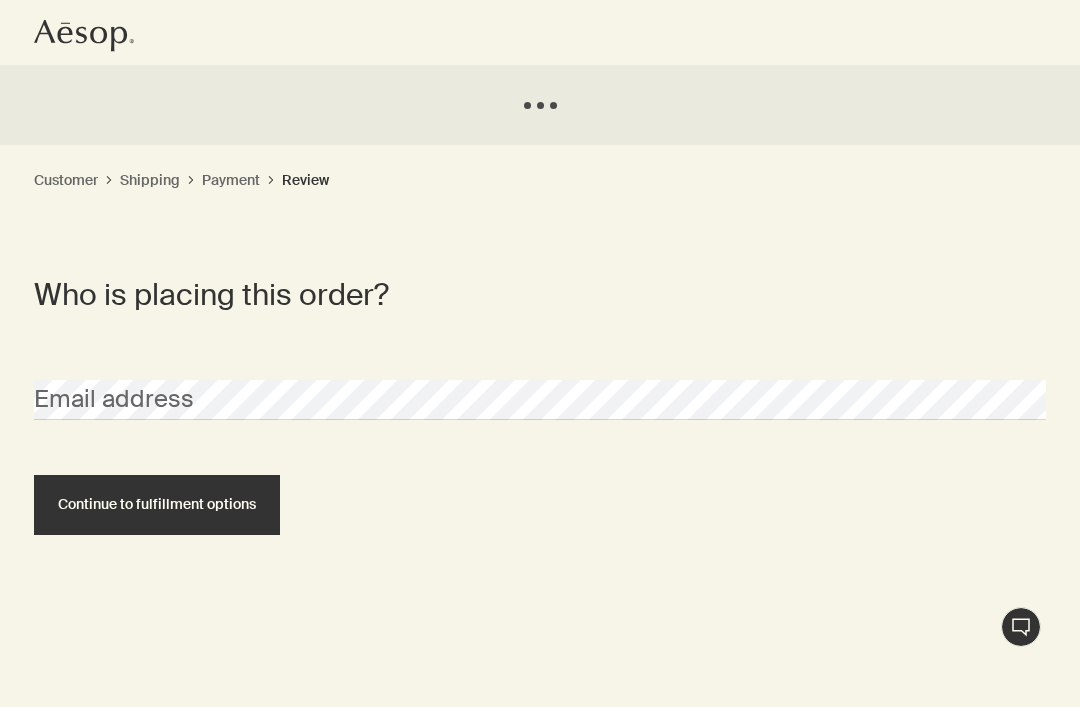 scroll, scrollTop: 0, scrollLeft: 0, axis: both 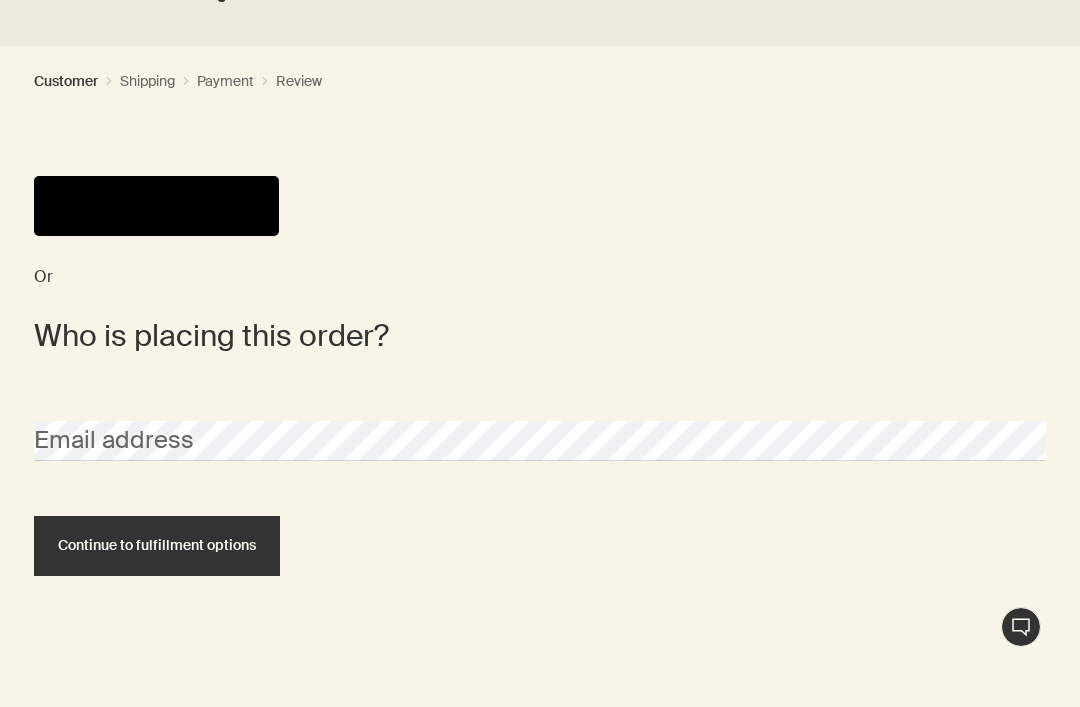 click on "Continue to fulfillment options" at bounding box center [157, 545] 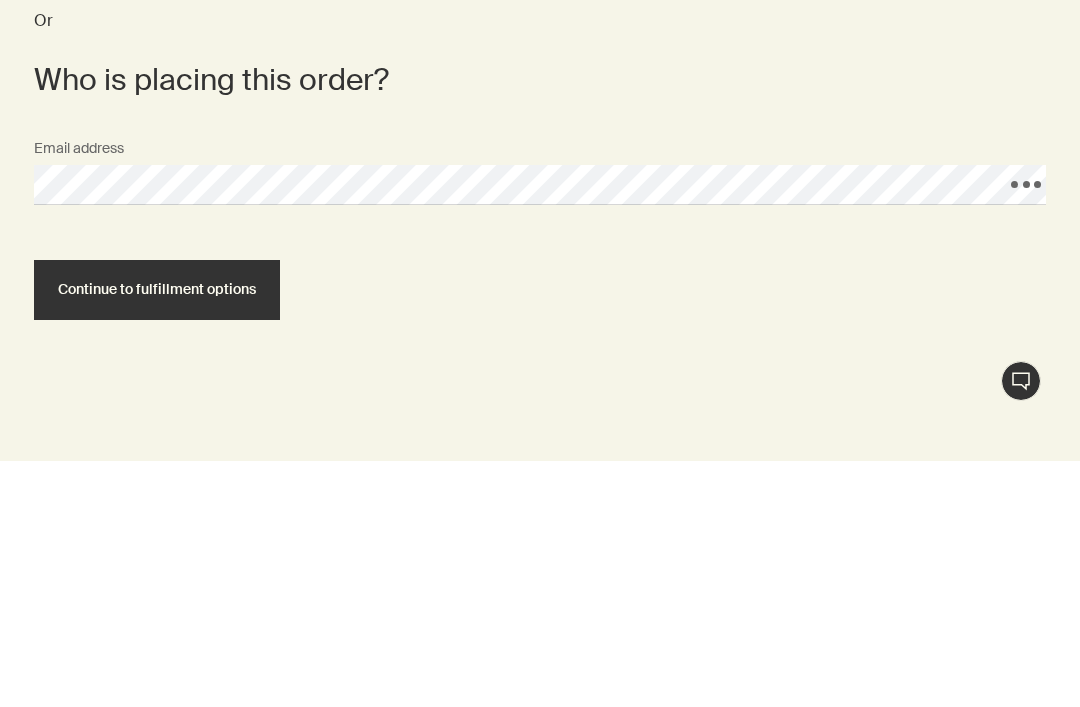 click on "Continue to fulfillment options" at bounding box center [157, 535] 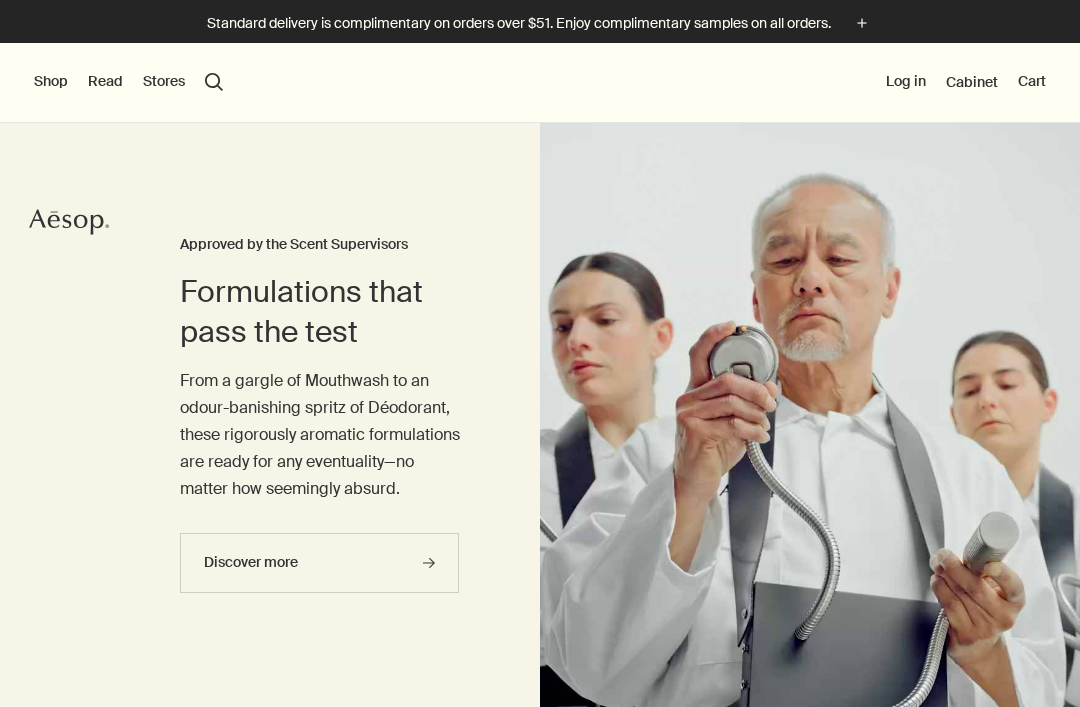scroll, scrollTop: 0, scrollLeft: 0, axis: both 